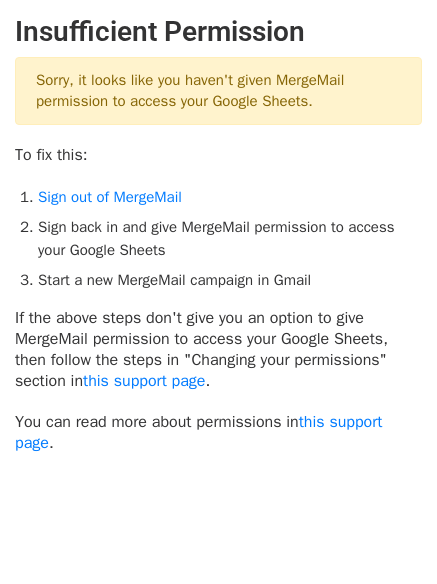scroll, scrollTop: 0, scrollLeft: 0, axis: both 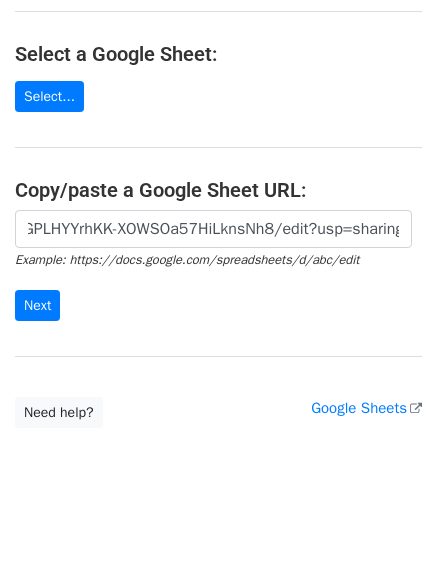 type on "https://docs.google.com/spreadsheets/d/1yrjEQ-fcpLONsQhGPLHYYrhKK-XOWSOa57HiLknsNh8/edit?usp=sharing" 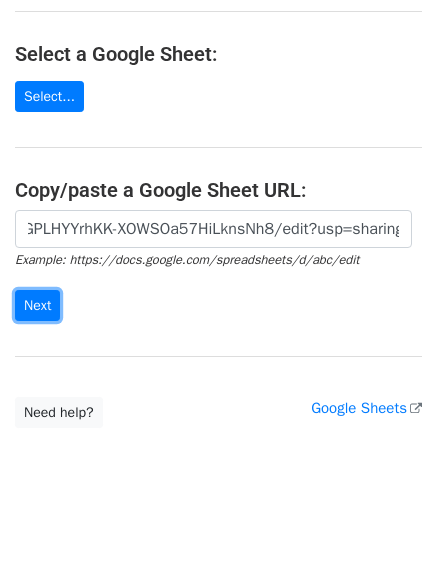 scroll, scrollTop: 0, scrollLeft: 0, axis: both 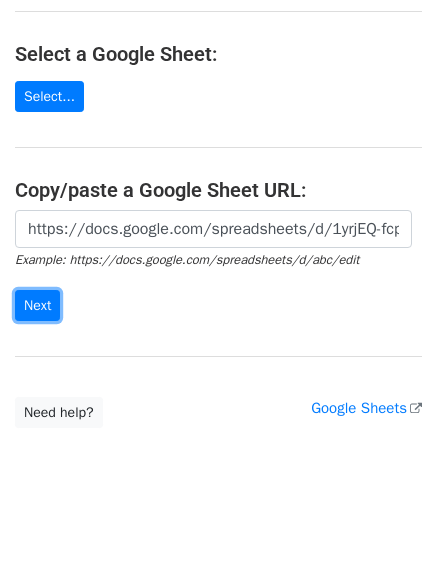 click on "Next" at bounding box center (37, 305) 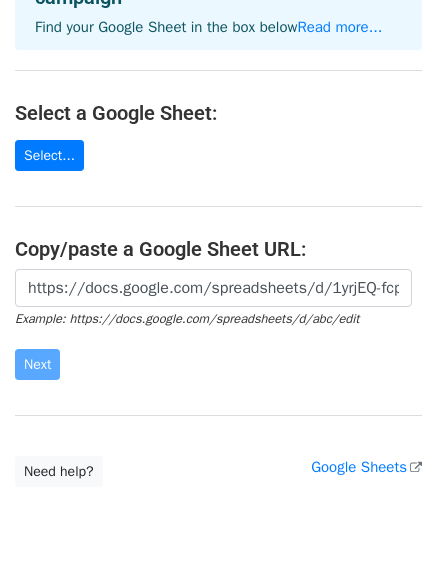 scroll, scrollTop: 217, scrollLeft: 0, axis: vertical 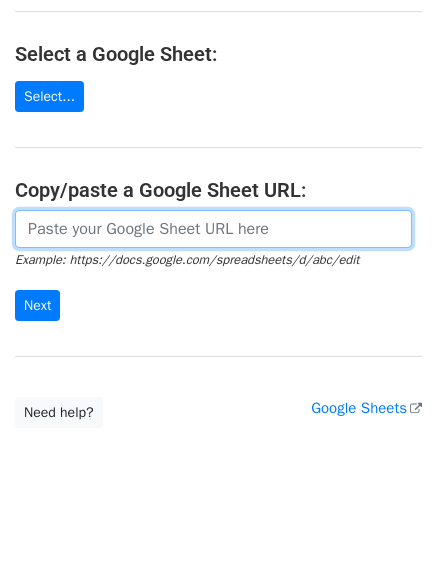 click at bounding box center (213, 229) 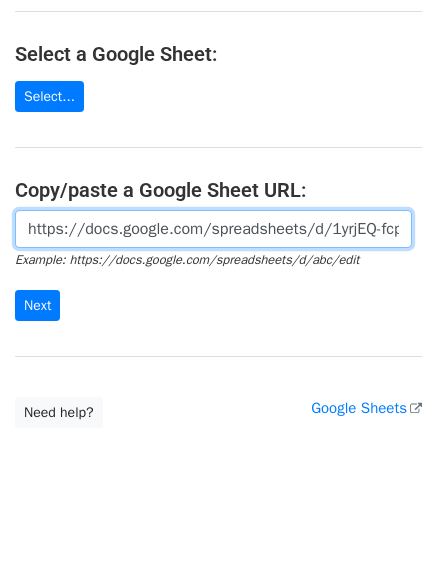 scroll, scrollTop: 0, scrollLeft: 436, axis: horizontal 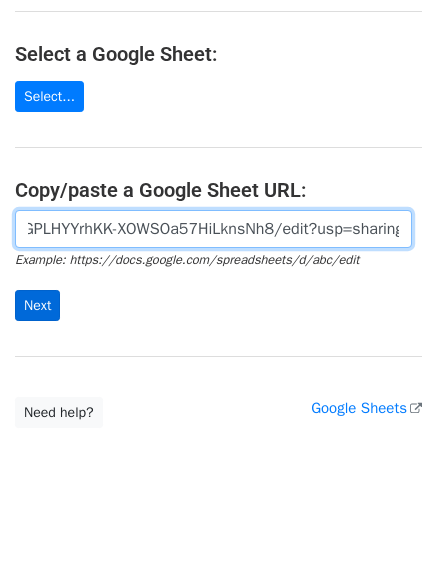 type on "https://docs.google.com/spreadsheets/d/1yrjEQ-fcpLONsQhGPLHYYrhKK-XOWSOa57HiLknsNh8/edit?usp=sharing" 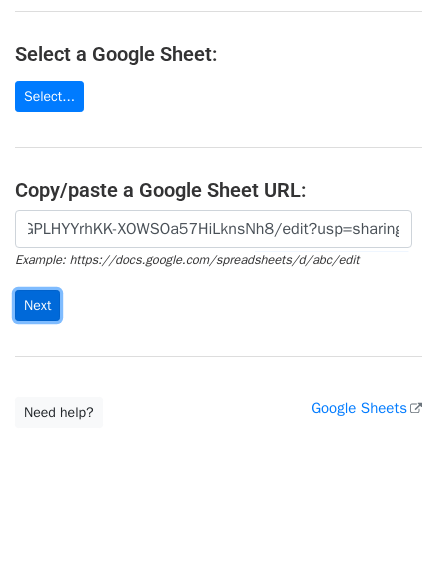 click on "Next" at bounding box center [37, 305] 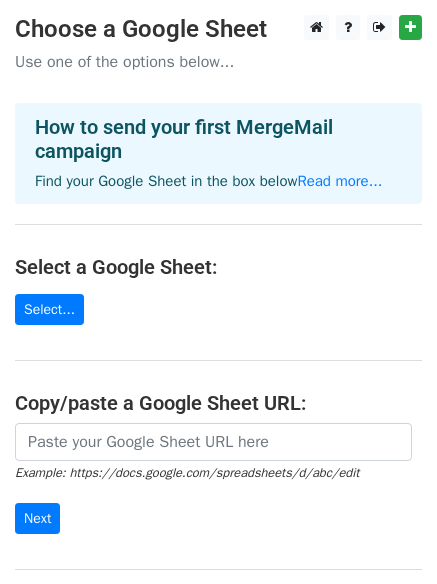 scroll, scrollTop: 0, scrollLeft: 0, axis: both 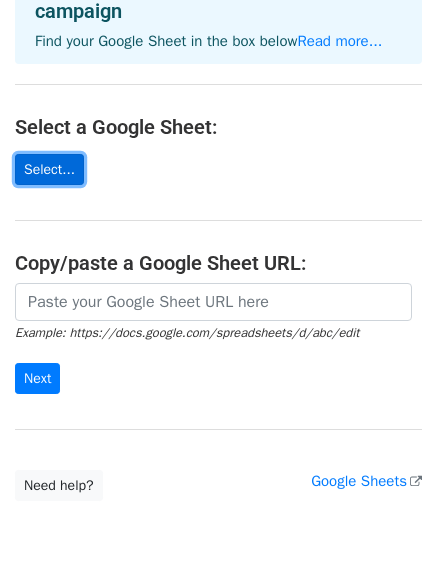 click on "Select..." at bounding box center [49, 169] 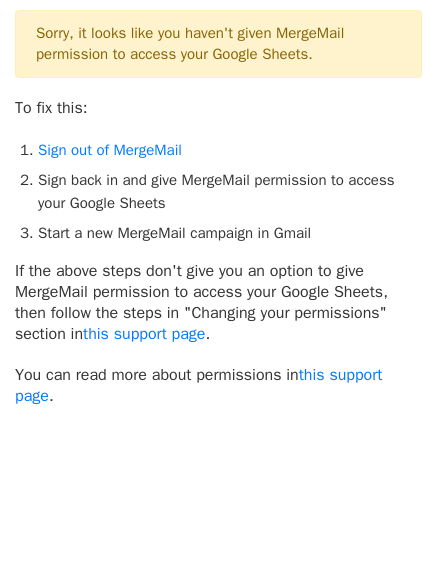 scroll, scrollTop: 50, scrollLeft: 0, axis: vertical 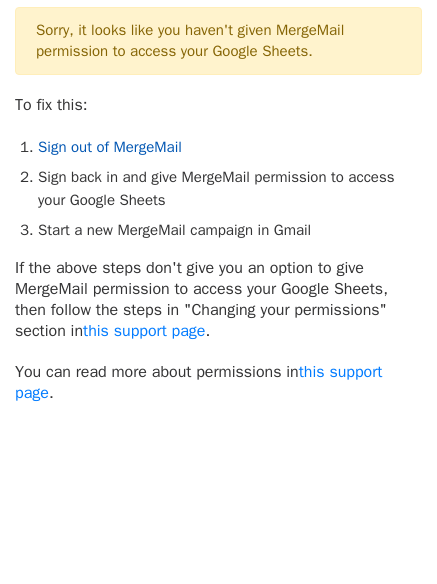 click on "Sign out of MergeMail" at bounding box center [110, 147] 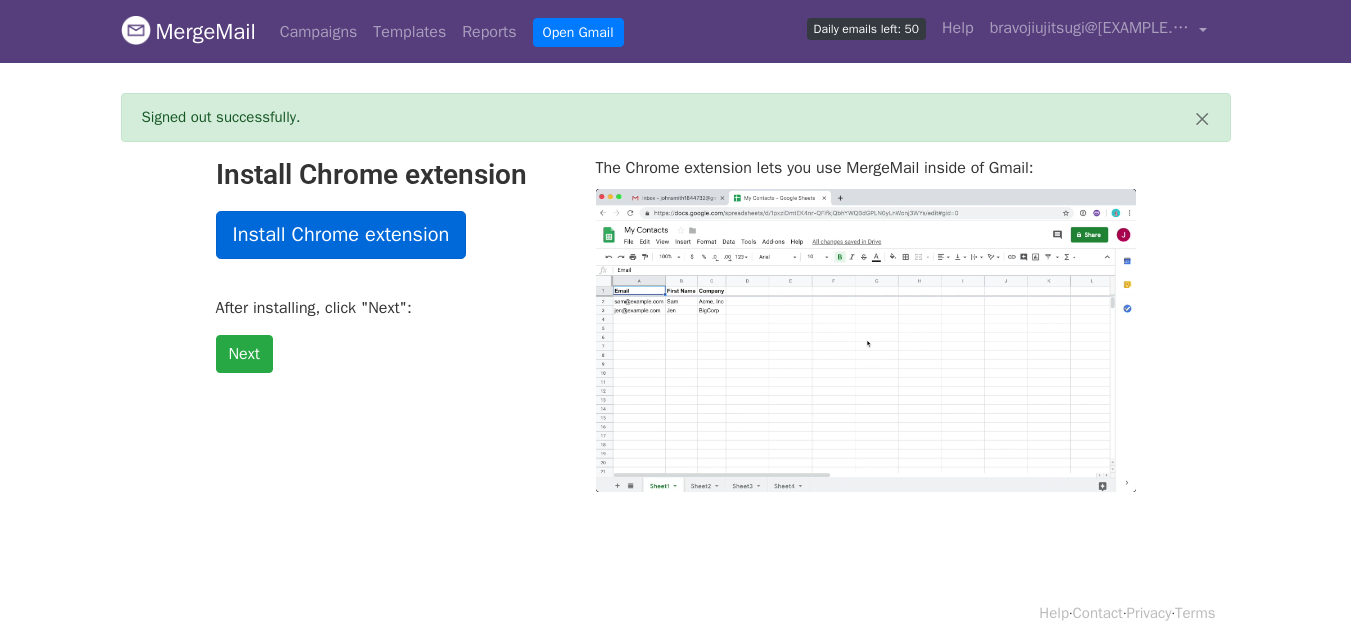 scroll, scrollTop: 0, scrollLeft: 0, axis: both 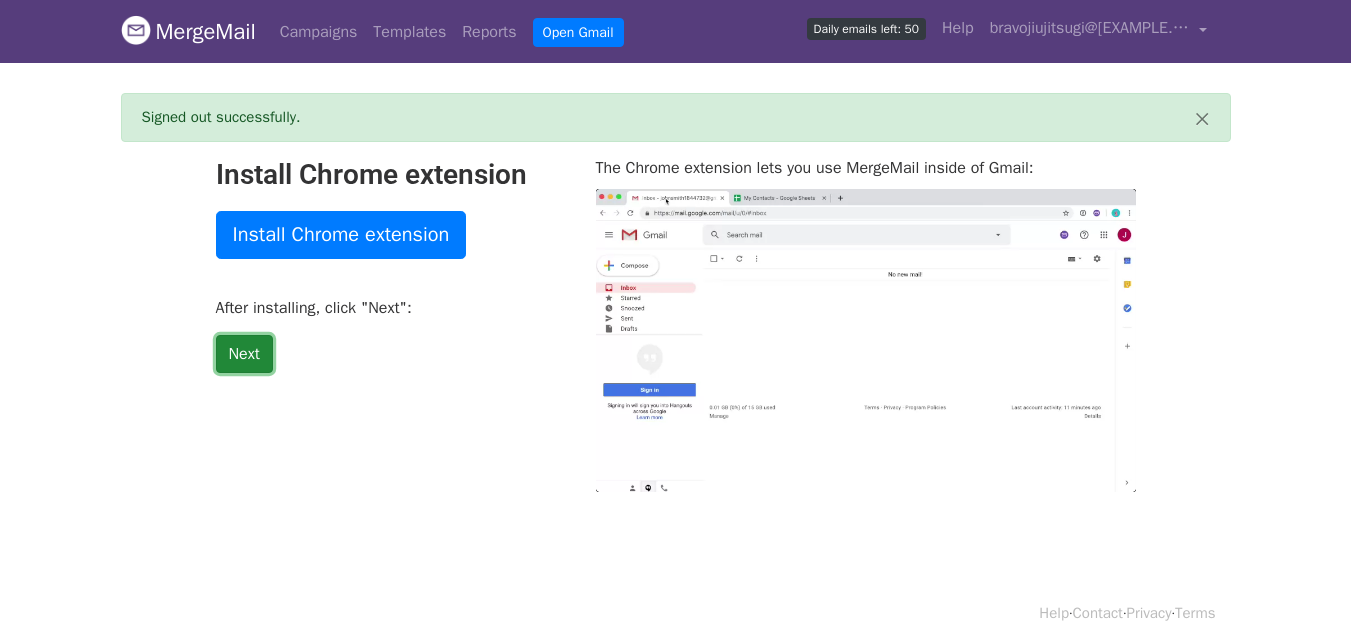 click on "Next" at bounding box center [244, 354] 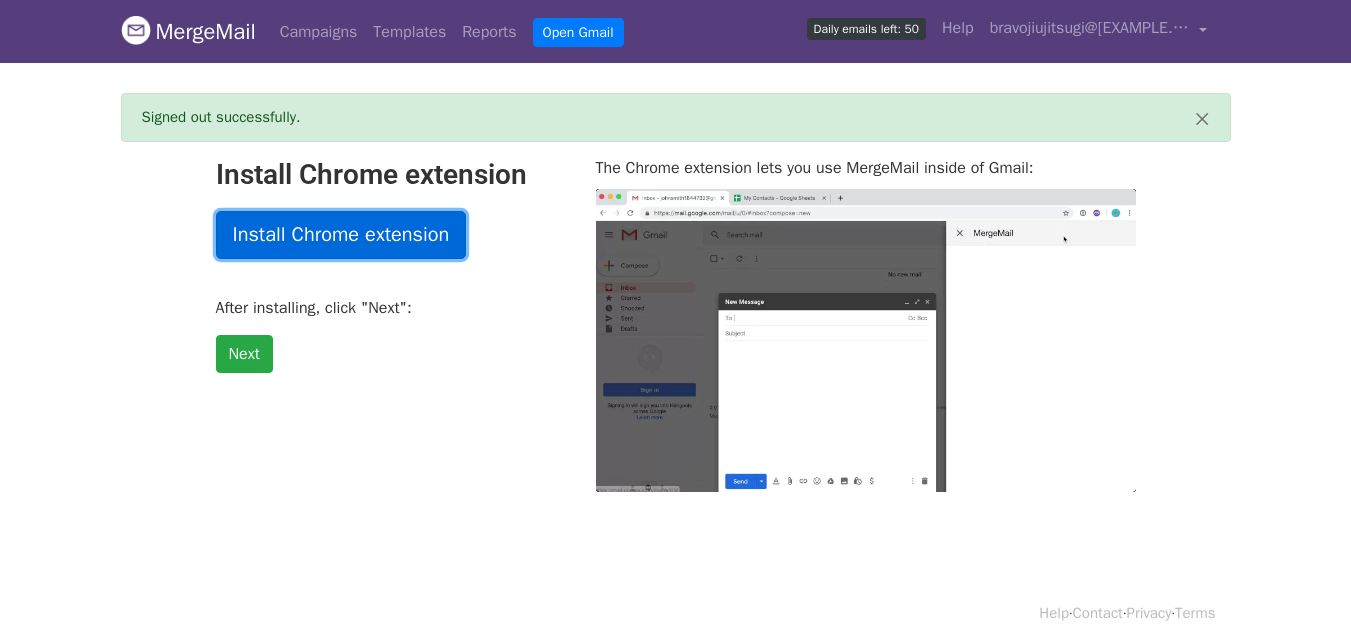 click on "Install Chrome extension" at bounding box center (341, 235) 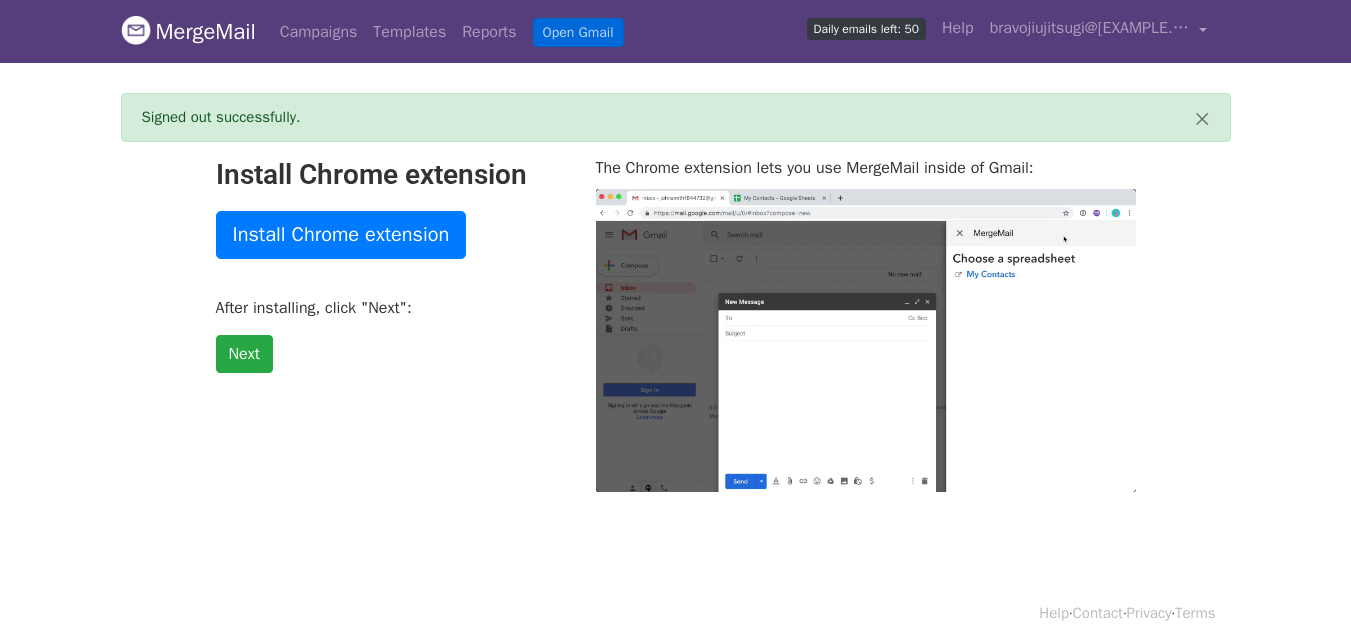 type on "65.53" 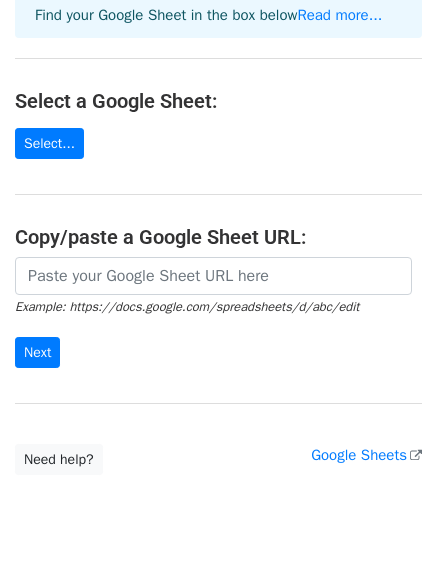 scroll, scrollTop: 167, scrollLeft: 0, axis: vertical 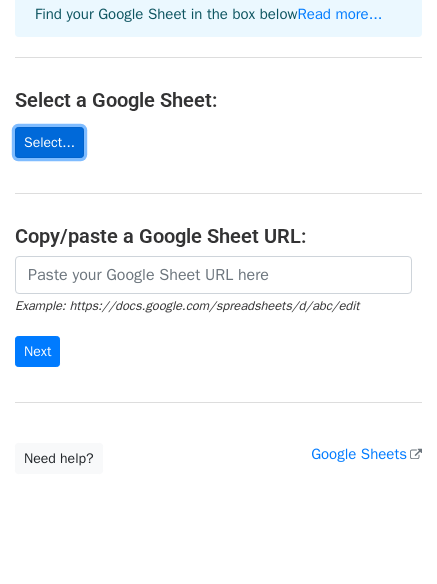 click on "Select..." at bounding box center [49, 142] 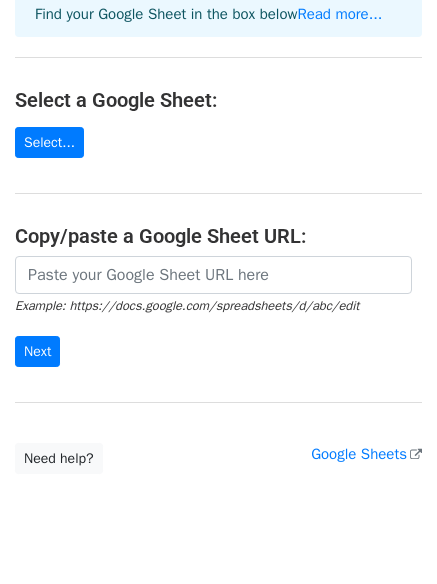 click at bounding box center [213, 275] 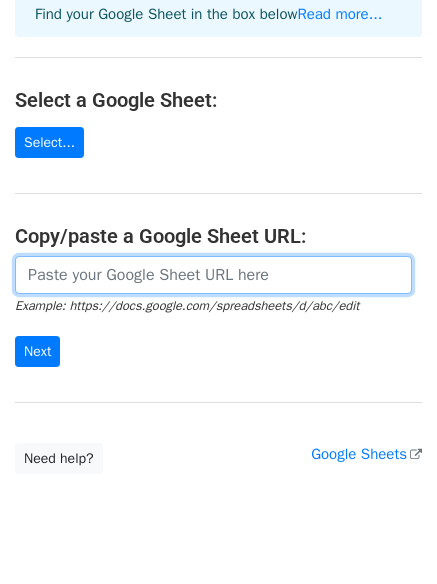click at bounding box center (213, 275) 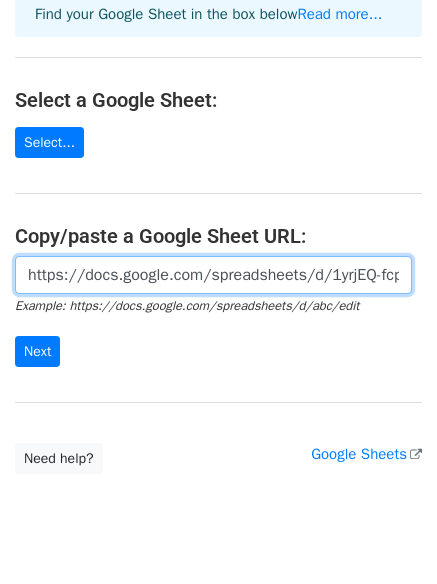 scroll, scrollTop: 0, scrollLeft: 436, axis: horizontal 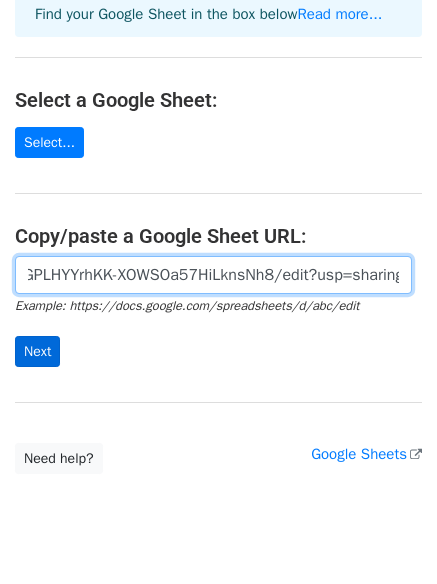 type on "https://docs.google.com/spreadsheets/d/1yrjEQ-fcpLONsQhGPLHYYrhKK-XOWSOa57HiLknsNh8/edit?usp=sharing" 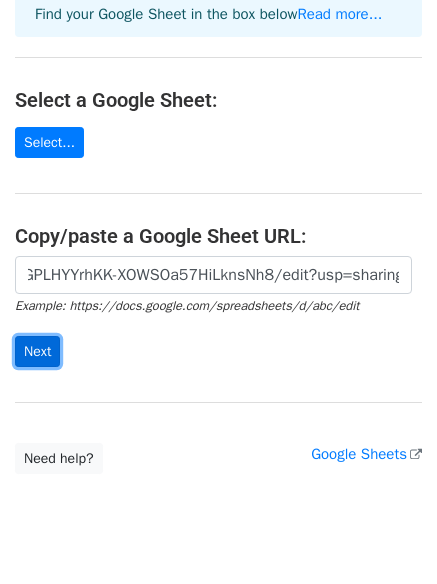 scroll, scrollTop: 0, scrollLeft: 0, axis: both 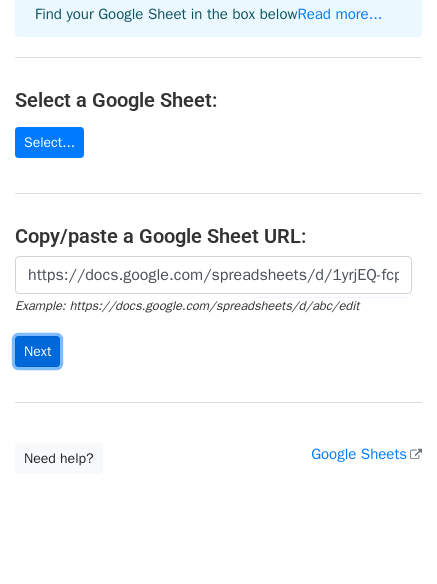 click on "Next" at bounding box center [37, 351] 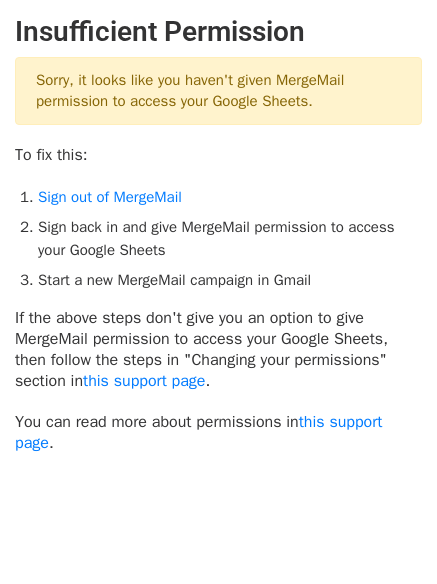 scroll, scrollTop: 0, scrollLeft: 0, axis: both 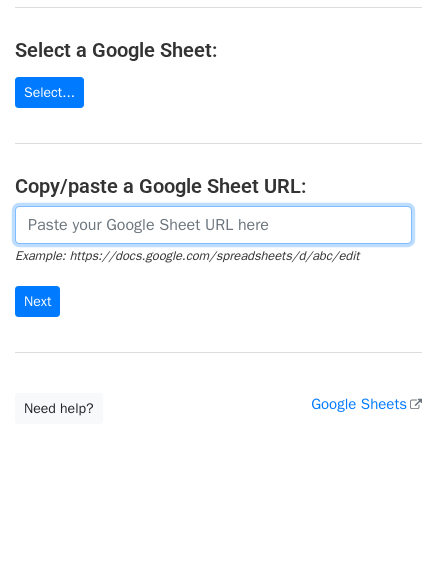 click at bounding box center (213, 225) 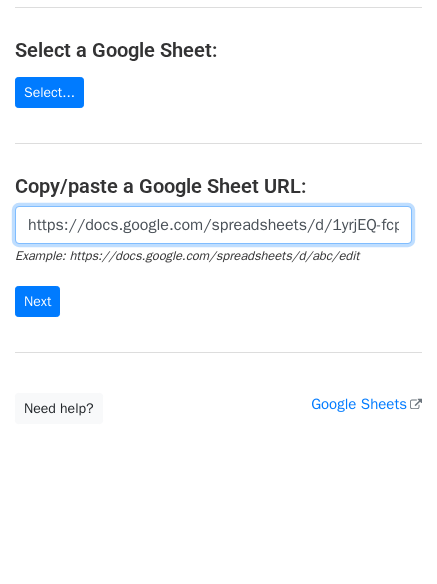 scroll, scrollTop: 0, scrollLeft: 436, axis: horizontal 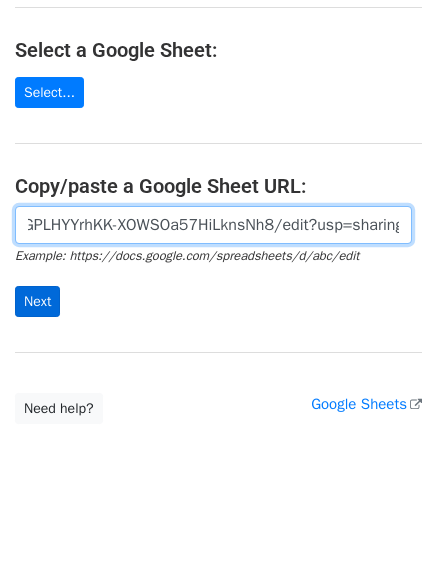type on "https://docs.google.com/spreadsheets/d/1yrjEQ-fcpLONsQhGPLHYYrhKK-XOWSOa57HiLknsNh8/edit?usp=sharing" 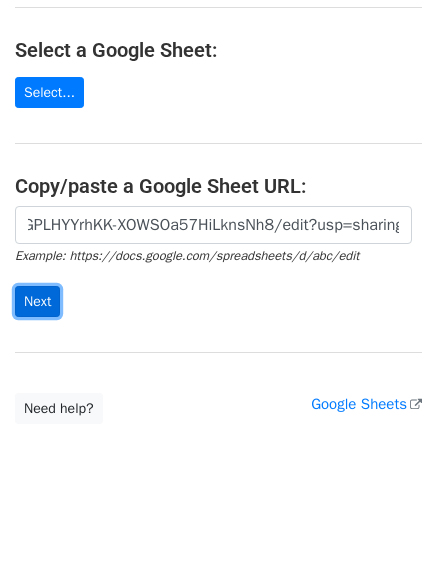 scroll, scrollTop: 0, scrollLeft: 0, axis: both 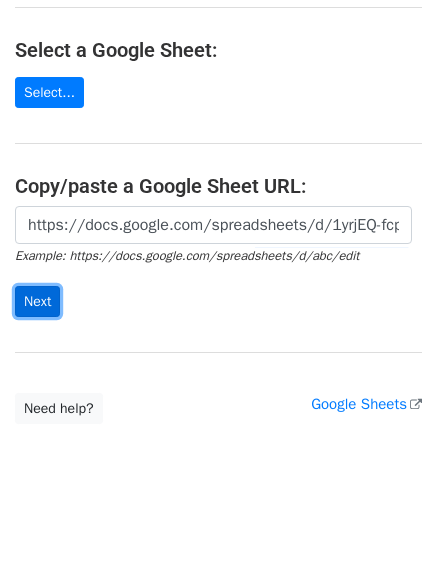 click on "Next" at bounding box center [37, 301] 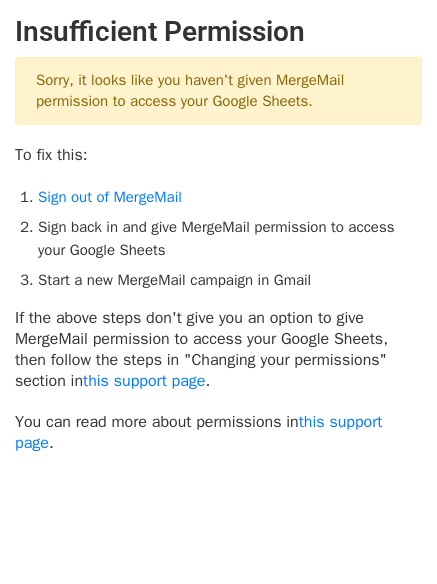 scroll, scrollTop: 0, scrollLeft: 0, axis: both 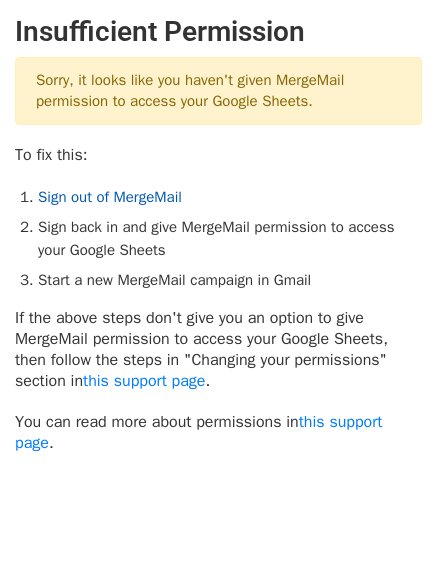 click on "Sign out of MergeMail" at bounding box center (110, 197) 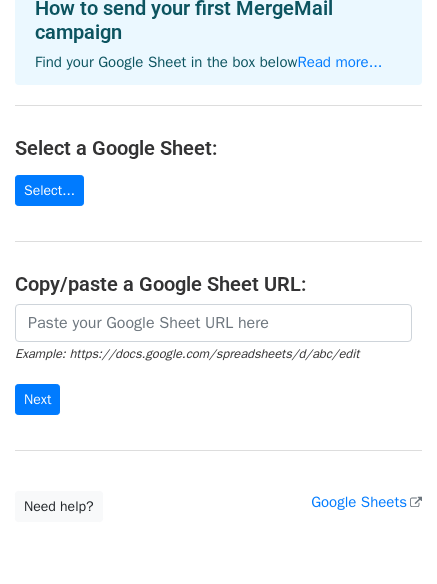 scroll, scrollTop: 147, scrollLeft: 0, axis: vertical 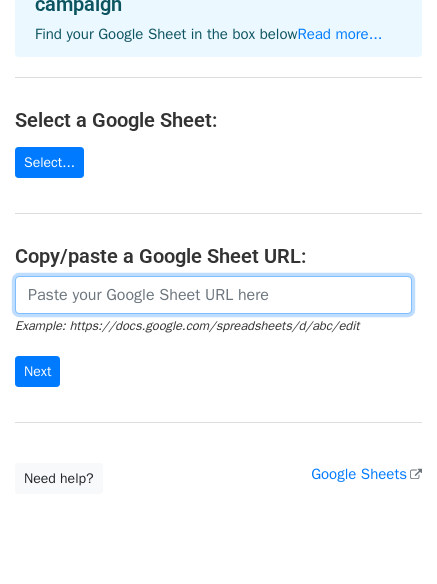 click at bounding box center (213, 295) 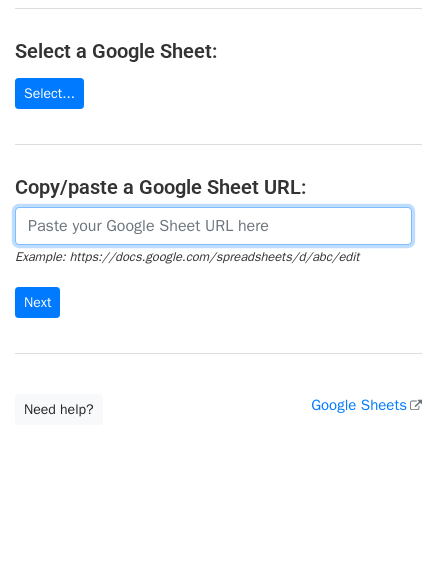 scroll, scrollTop: 217, scrollLeft: 0, axis: vertical 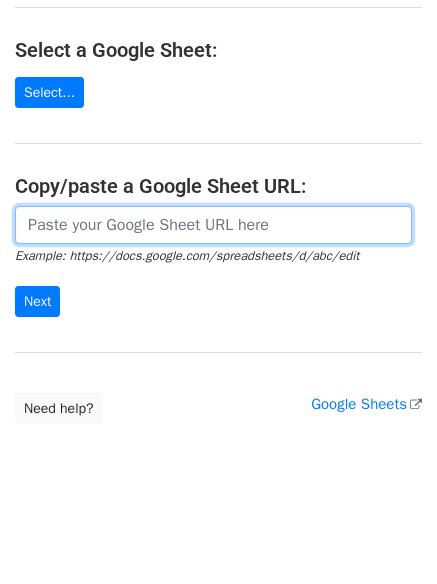 paste on "https://docs.google.com/spreadsheets/d/1yrjEQ-fcpLONsQhGPLHYYrhKK-XOWSOa57HiLknsNh8/edit?usp=sharing" 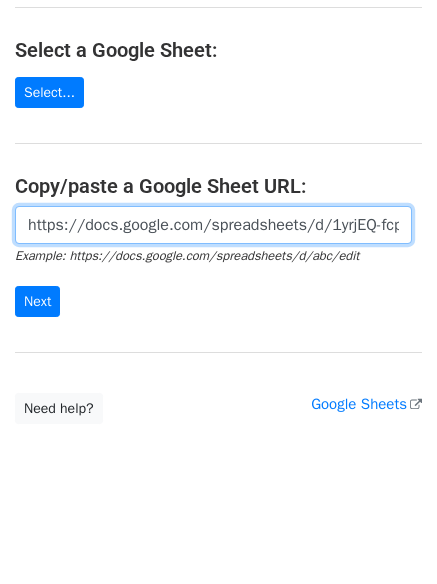 scroll, scrollTop: 0, scrollLeft: 436, axis: horizontal 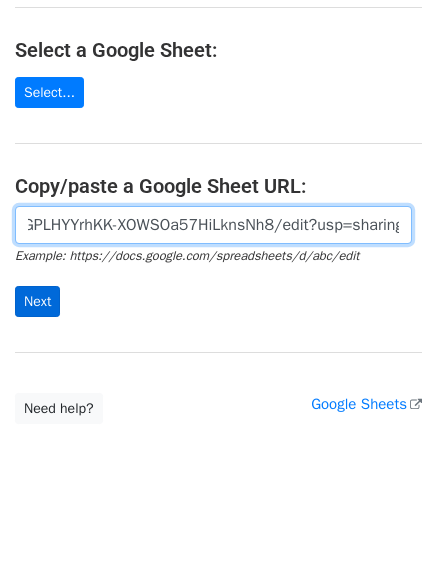 type on "https://docs.google.com/spreadsheets/d/1yrjEQ-fcpLONsQhGPLHYYrhKK-XOWSOa57HiLknsNh8/edit?usp=sharing" 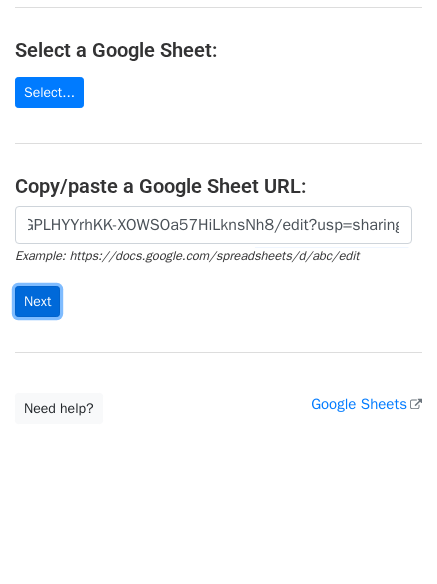 scroll, scrollTop: 0, scrollLeft: 0, axis: both 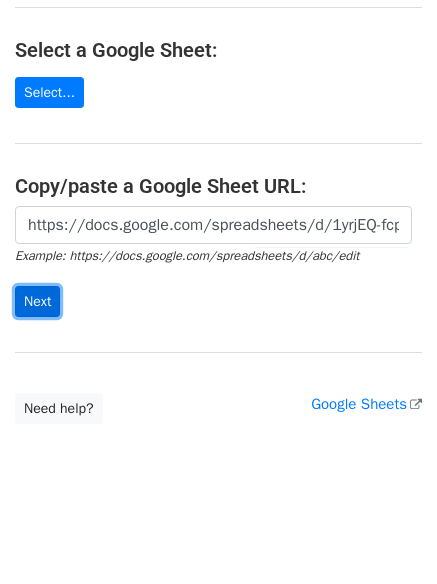 click on "Next" at bounding box center [37, 301] 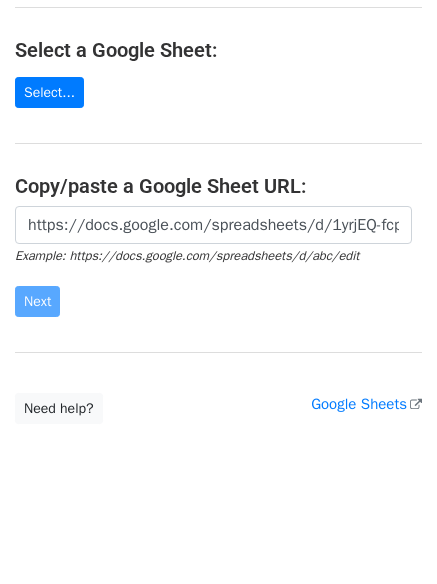 scroll, scrollTop: 0, scrollLeft: 0, axis: both 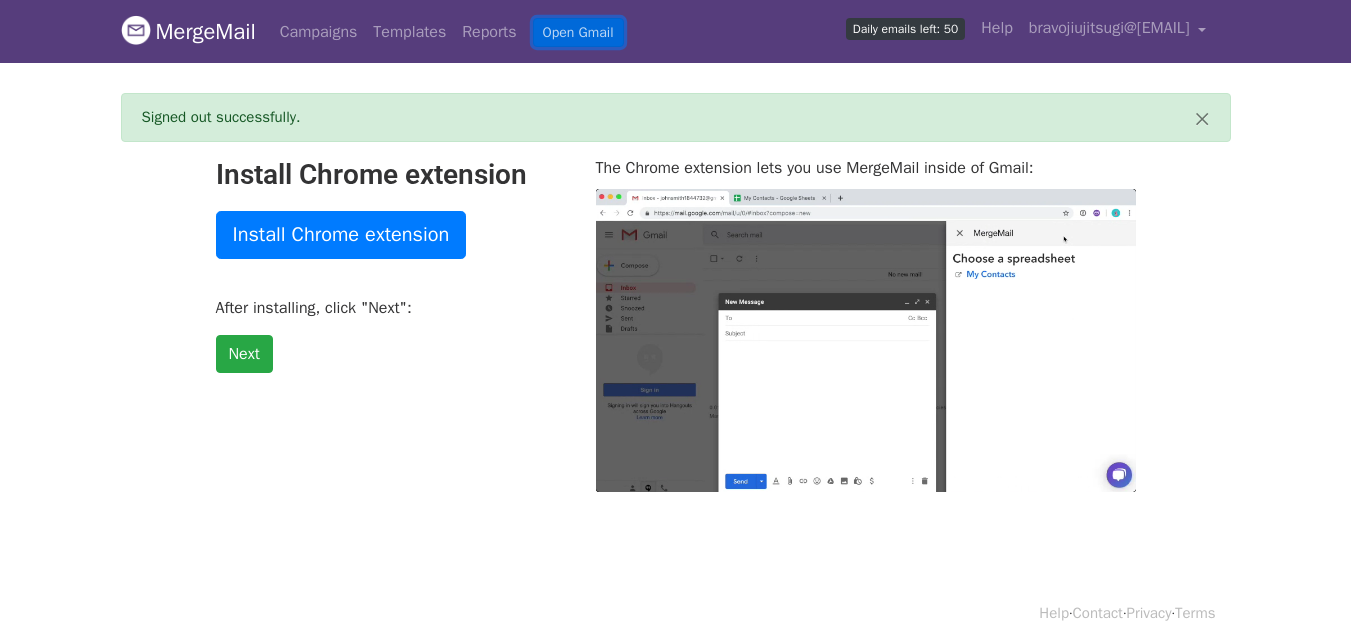 click on "Open Gmail" at bounding box center [578, 32] 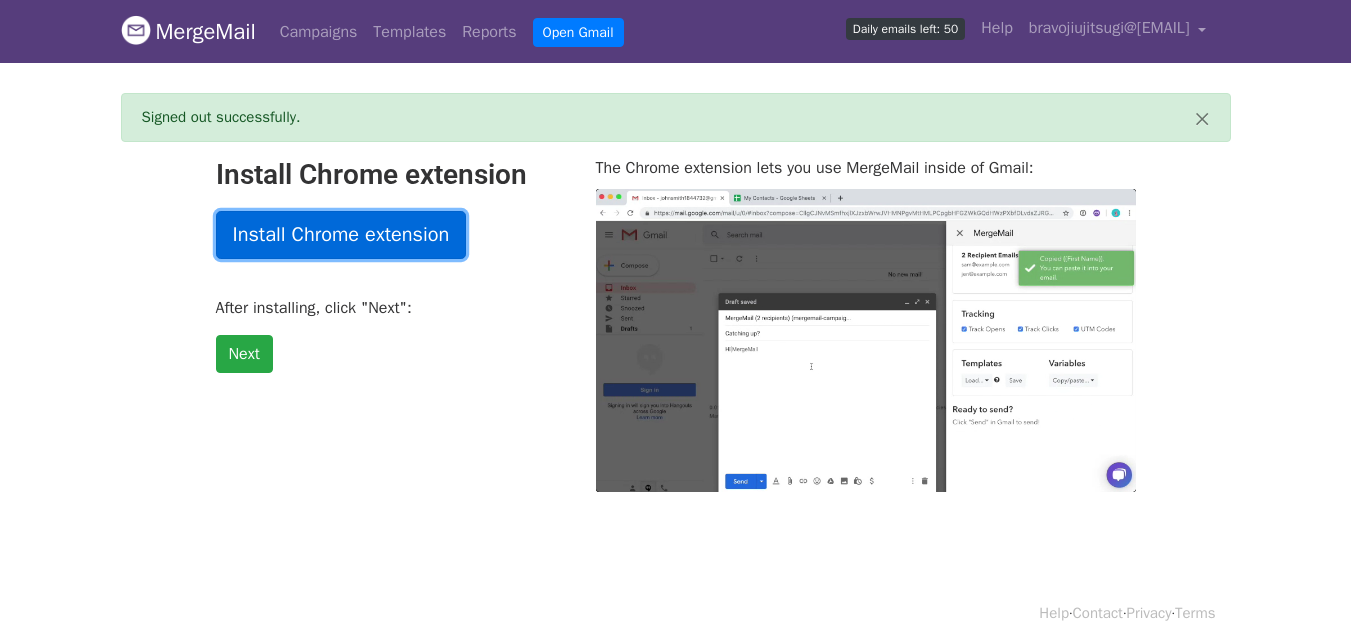 click on "Install Chrome extension" at bounding box center (341, 235) 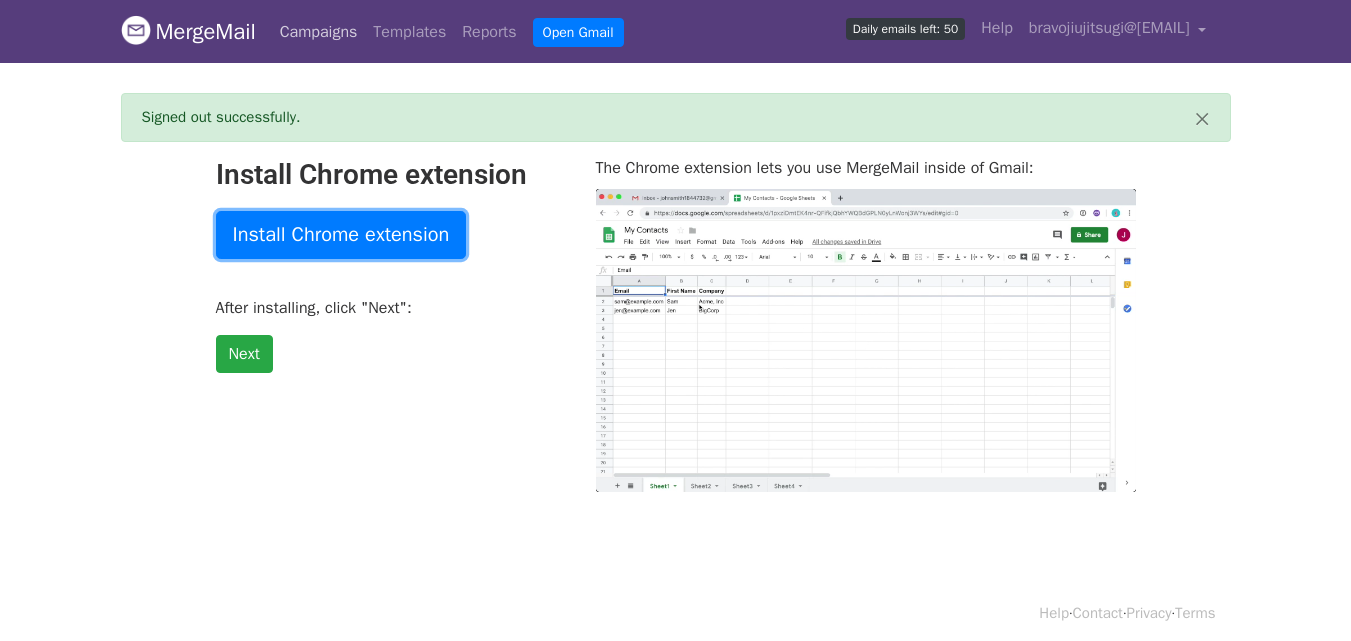 type on "55.09" 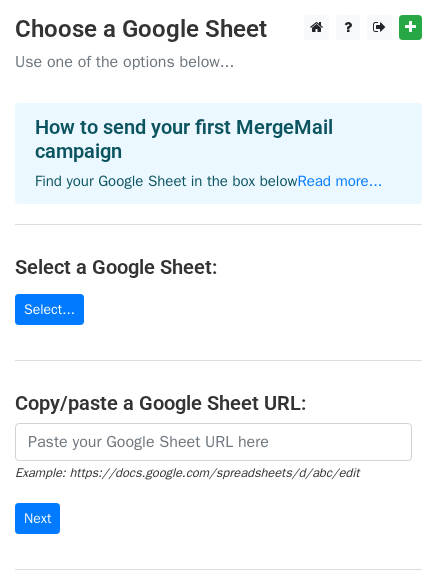 scroll, scrollTop: 0, scrollLeft: 0, axis: both 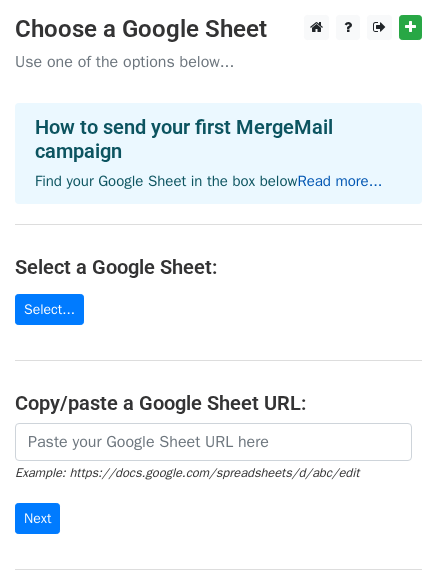 click on "Read more..." at bounding box center (339, 181) 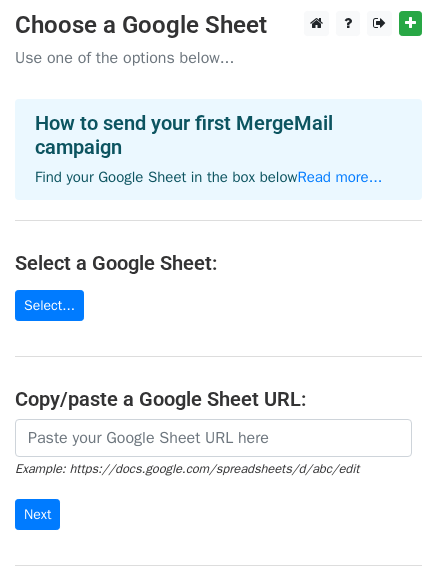 scroll, scrollTop: 0, scrollLeft: 0, axis: both 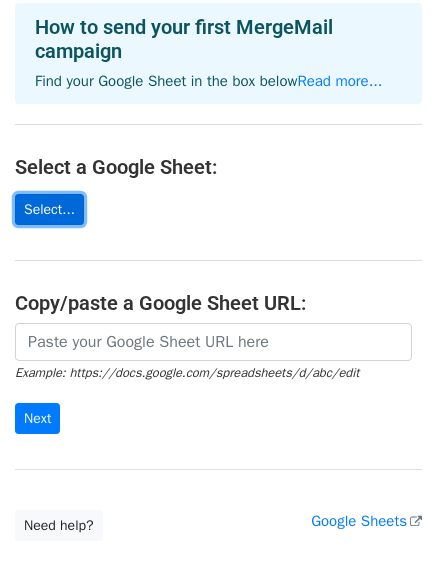 click on "Select..." at bounding box center [49, 209] 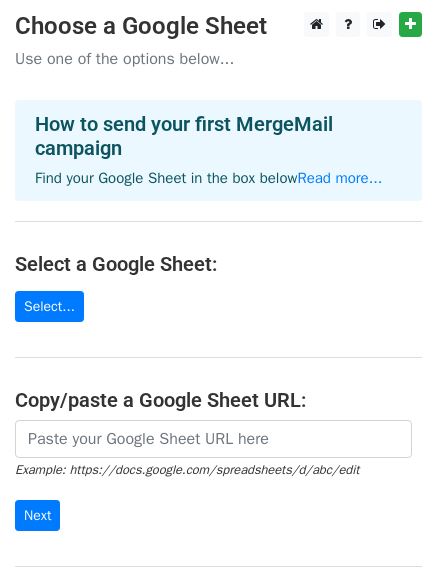scroll, scrollTop: 0, scrollLeft: 0, axis: both 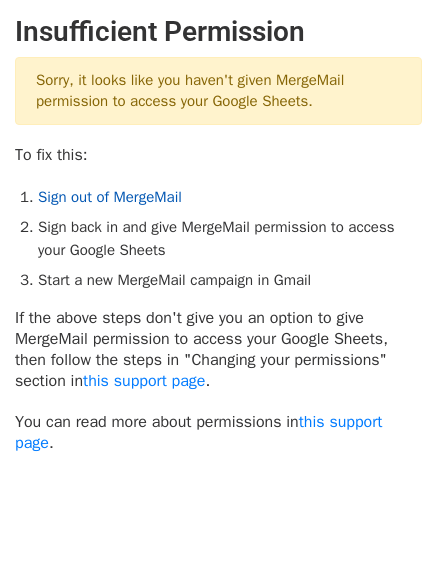 click on "Sign out of MergeMail" at bounding box center [110, 197] 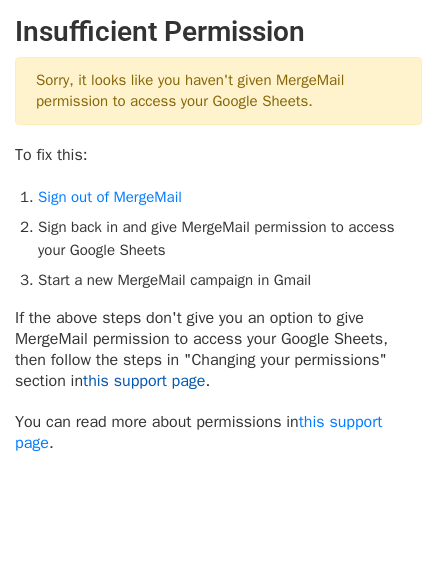 click on "this support page" at bounding box center [144, 381] 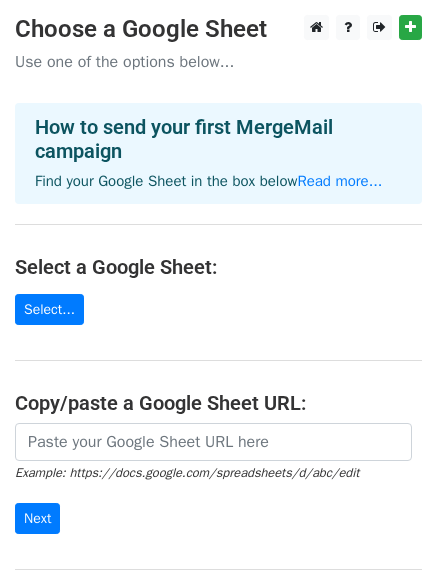 scroll, scrollTop: 0, scrollLeft: 0, axis: both 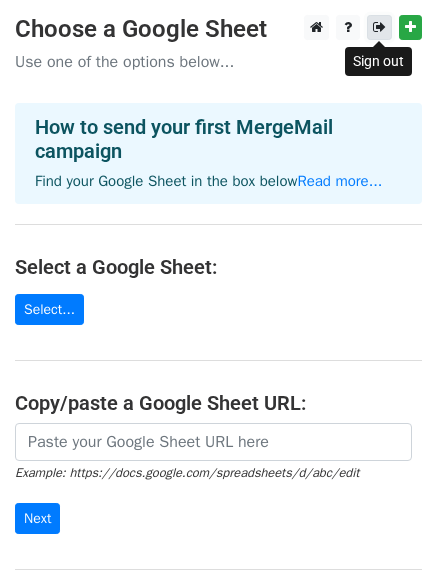 click at bounding box center [379, 27] 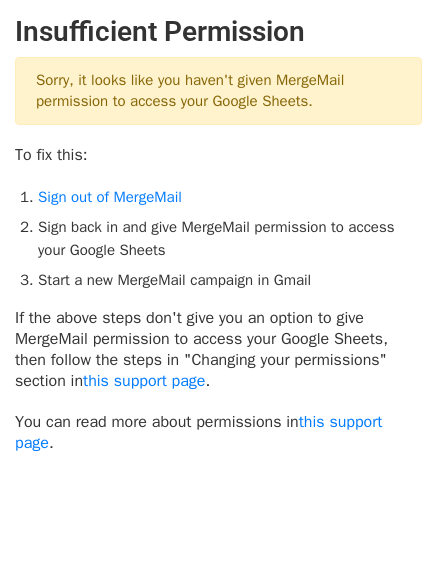 scroll, scrollTop: 0, scrollLeft: 0, axis: both 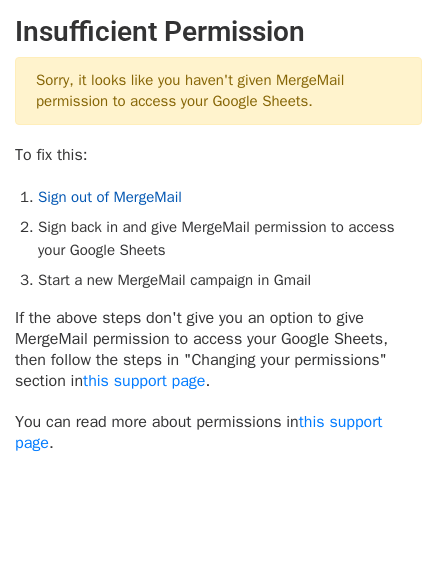 click on "Sign out of MergeMail" at bounding box center [110, 197] 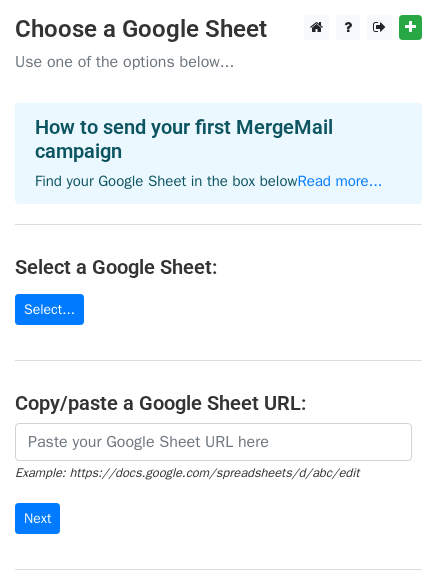 scroll, scrollTop: 0, scrollLeft: 0, axis: both 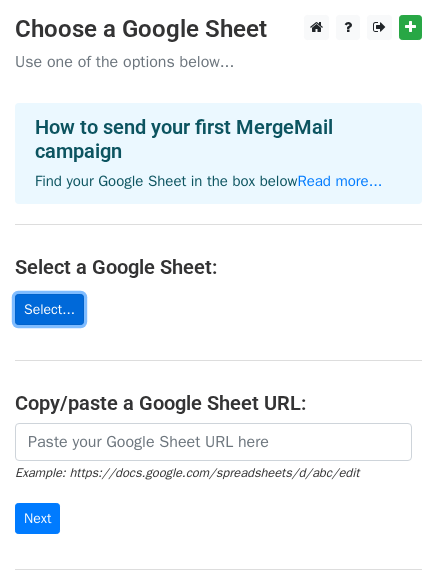 click on "Select..." at bounding box center (49, 309) 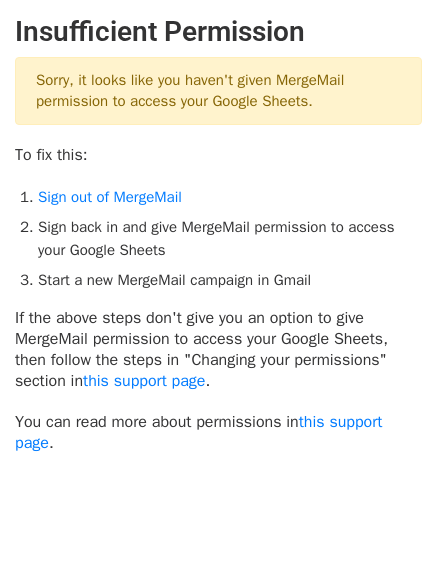 scroll, scrollTop: 0, scrollLeft: 0, axis: both 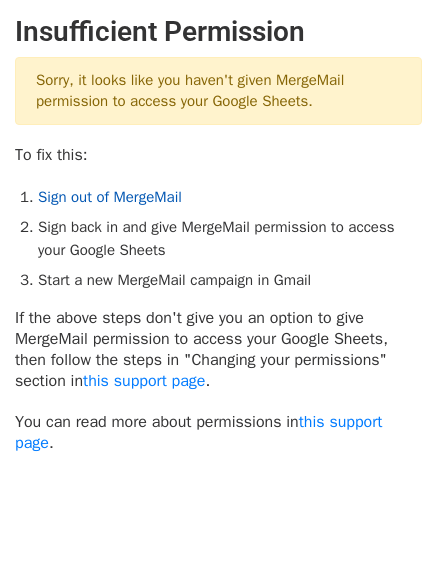 click on "Sign out of MergeMail" at bounding box center [110, 197] 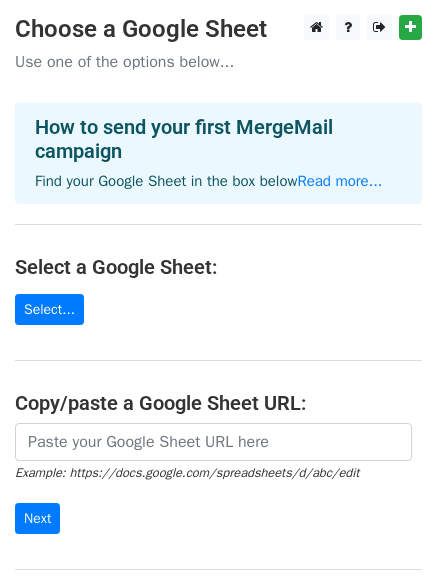 scroll, scrollTop: 0, scrollLeft: 0, axis: both 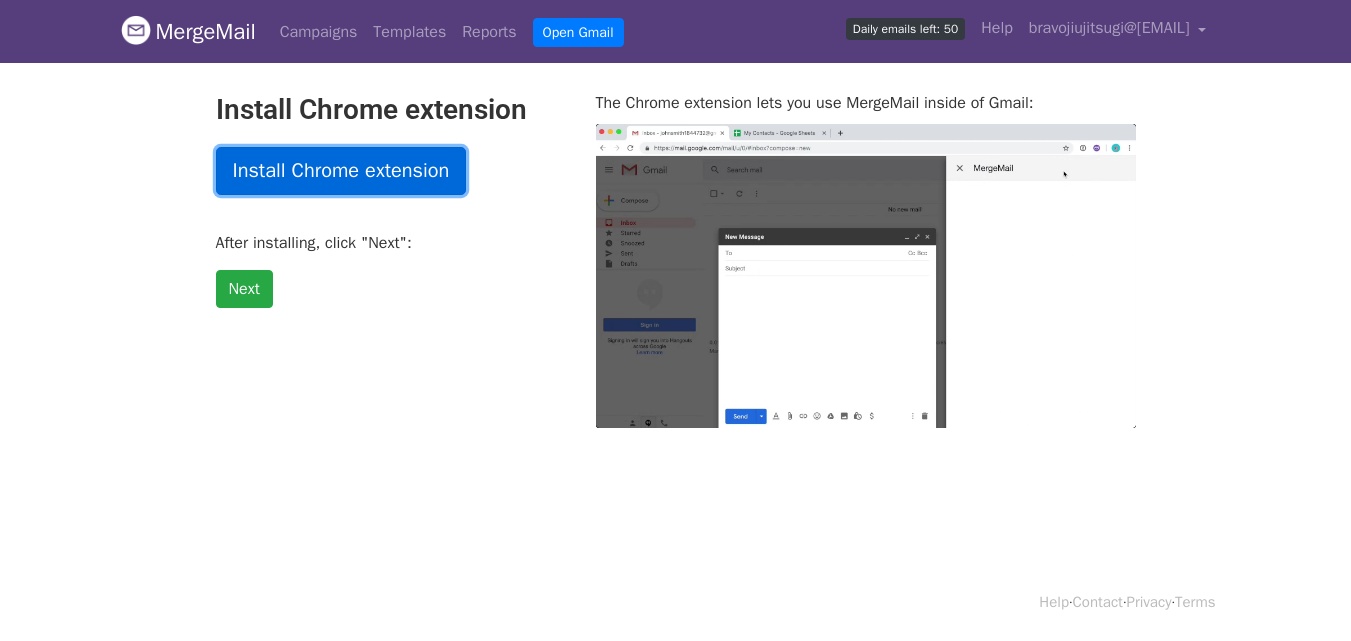 click on "Install Chrome extension" at bounding box center (341, 171) 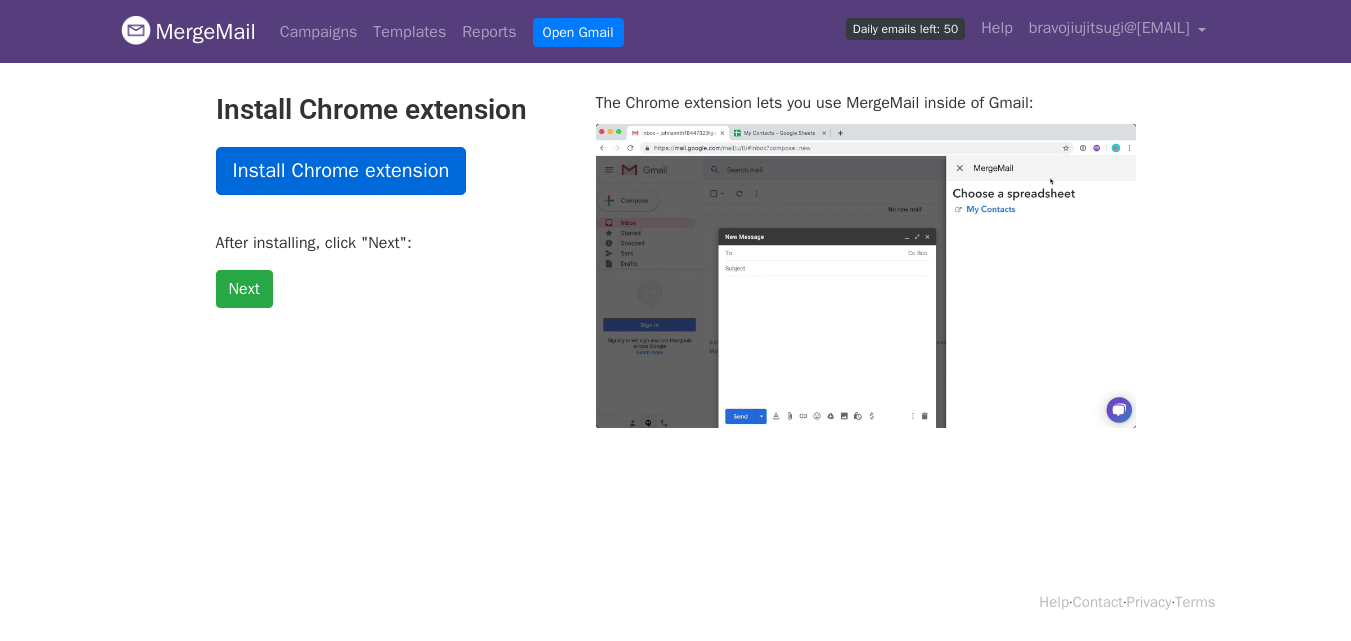 type on "17.47" 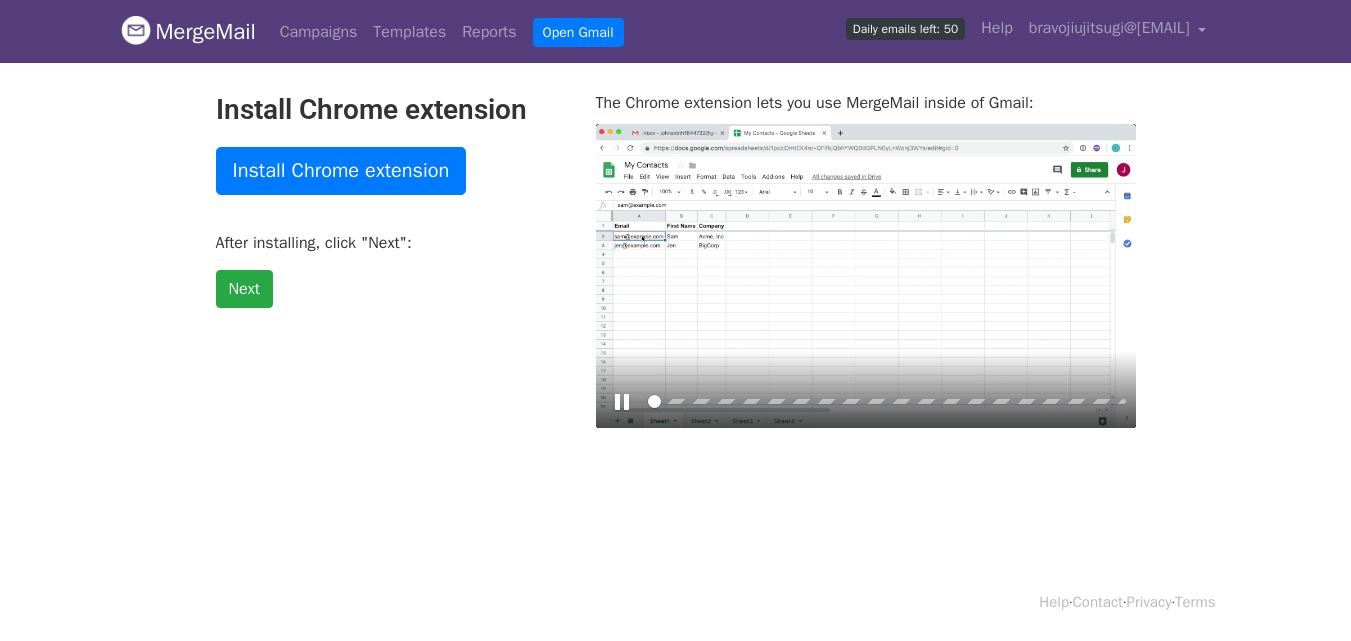 scroll, scrollTop: 0, scrollLeft: 0, axis: both 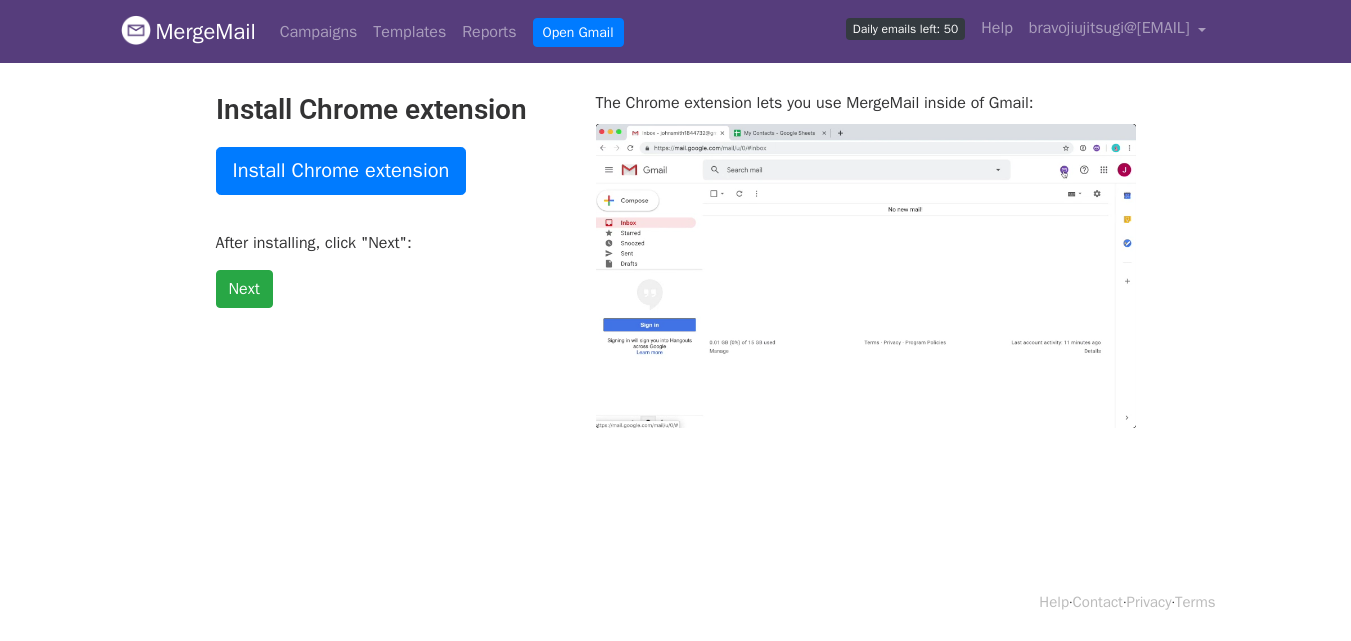 type on "6.24" 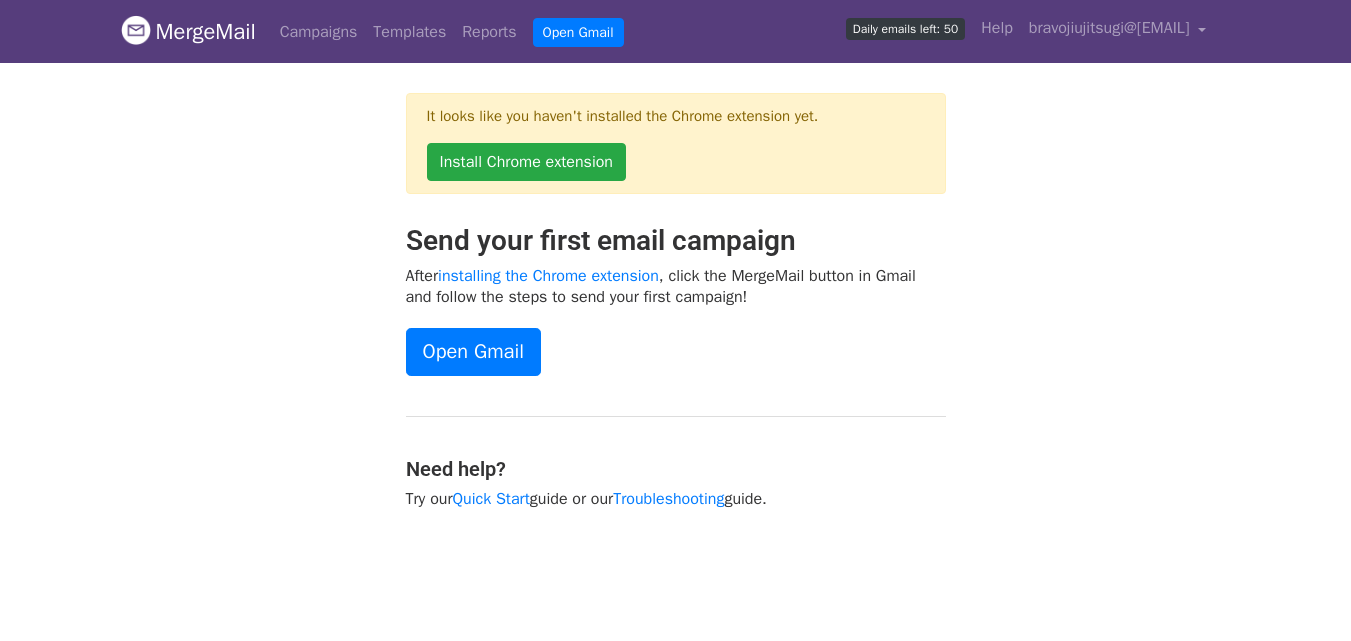 scroll, scrollTop: 0, scrollLeft: 0, axis: both 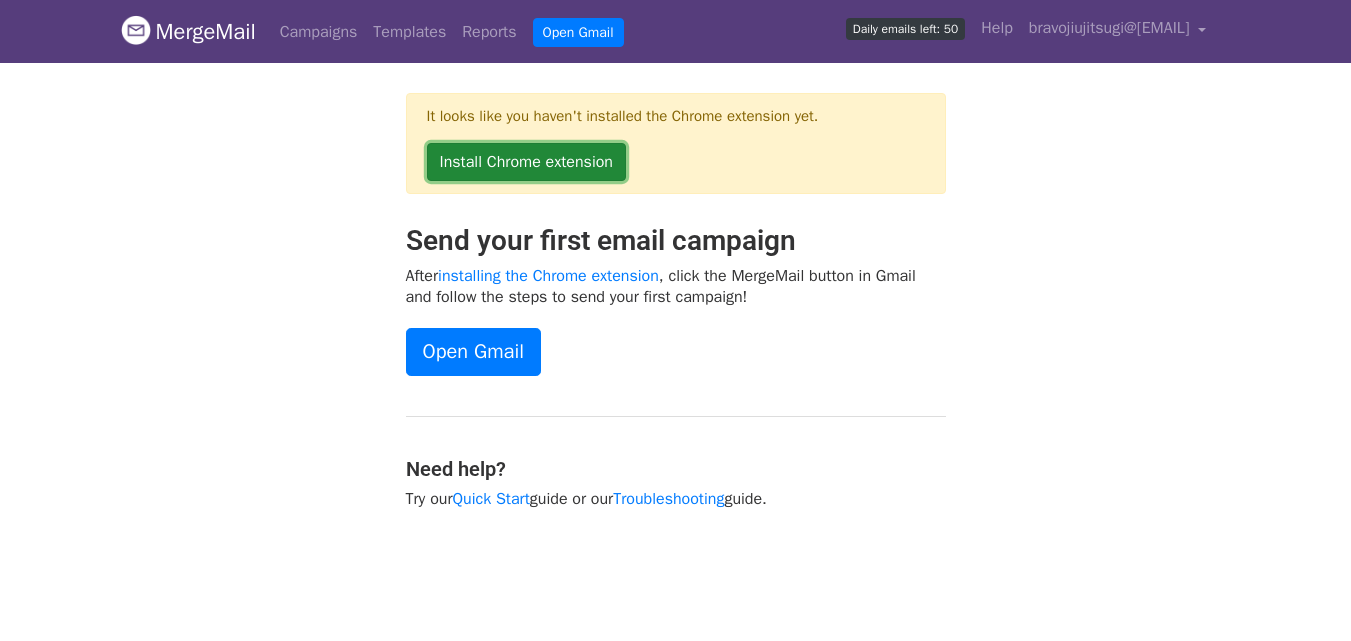 click on "Install Chrome extension" at bounding box center [526, 162] 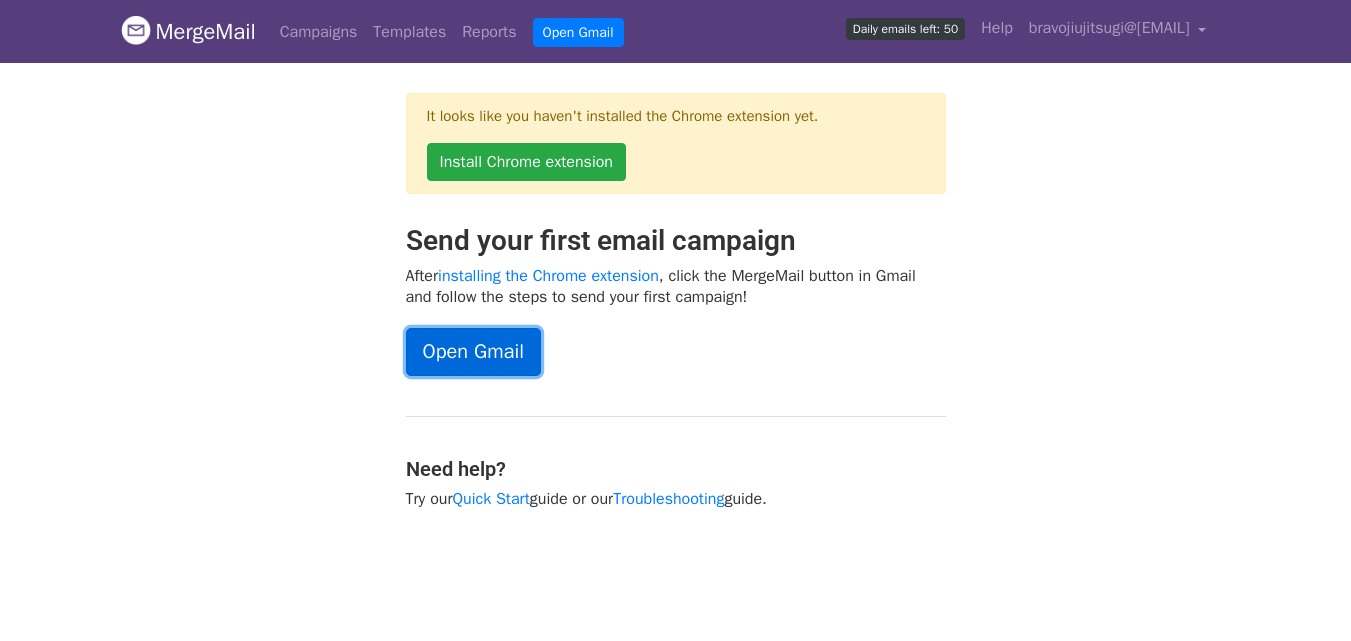 click on "Open Gmail" at bounding box center [473, 352] 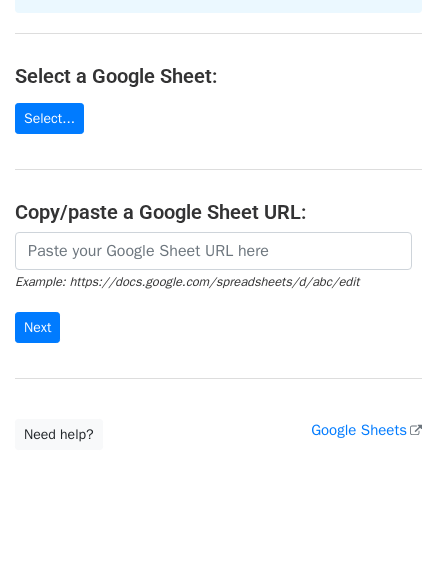 scroll, scrollTop: 184, scrollLeft: 0, axis: vertical 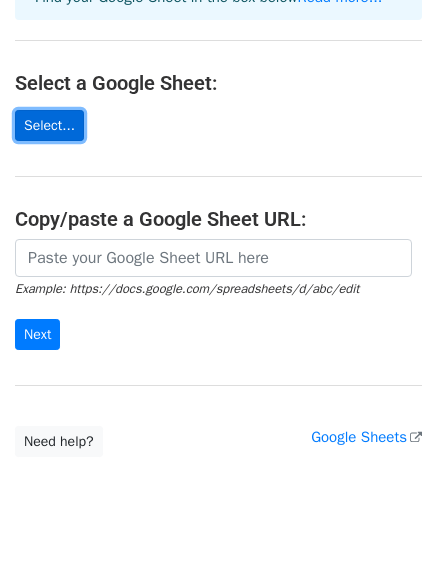 click on "Select..." at bounding box center [49, 125] 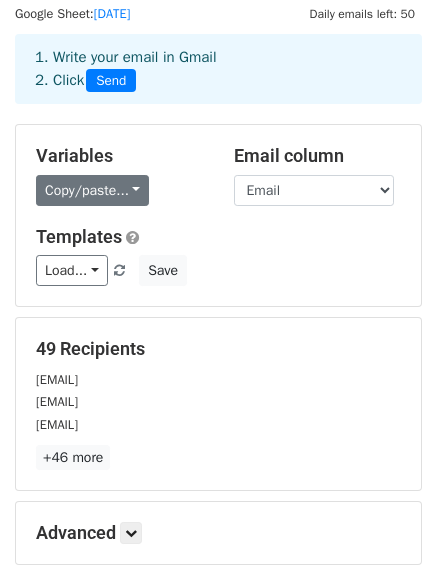 scroll, scrollTop: 60, scrollLeft: 0, axis: vertical 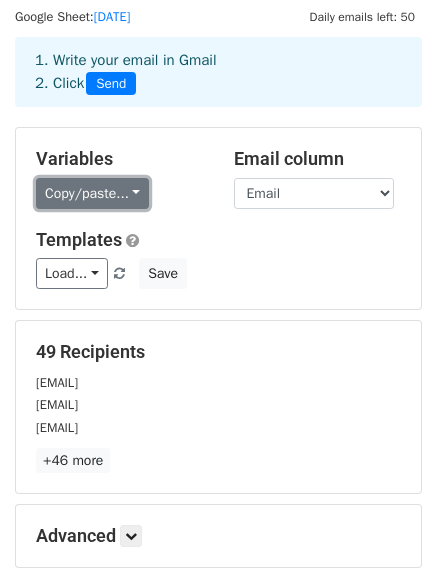 click on "Copy/paste..." at bounding box center (92, 193) 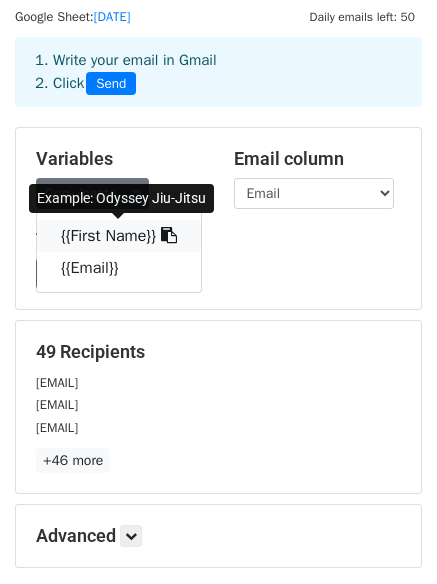 click on "{{First Name}}" at bounding box center (119, 236) 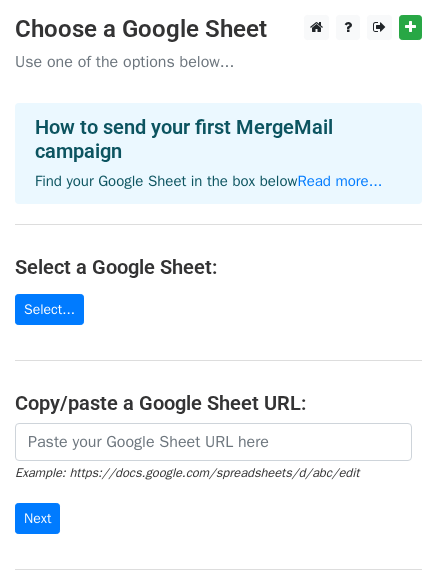 scroll, scrollTop: 0, scrollLeft: 0, axis: both 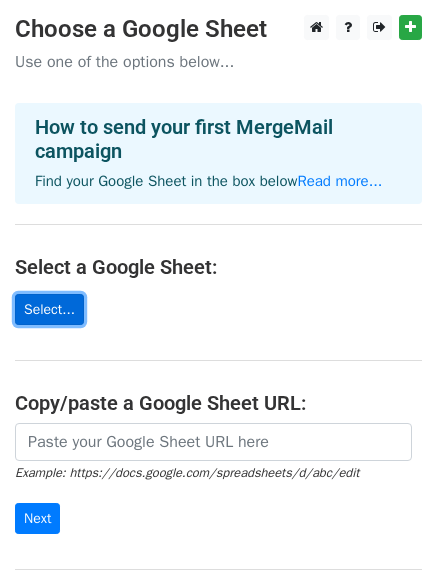click on "Select..." at bounding box center (49, 309) 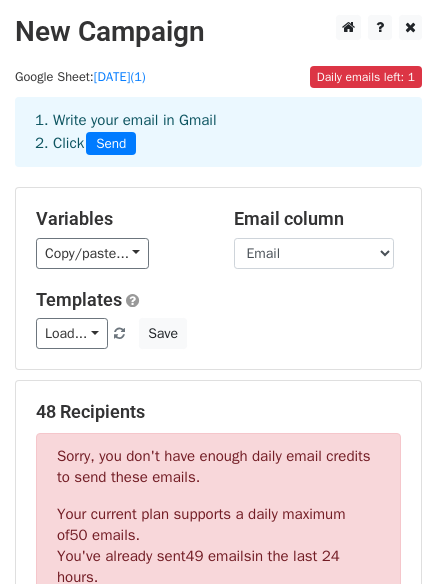 scroll, scrollTop: 0, scrollLeft: 0, axis: both 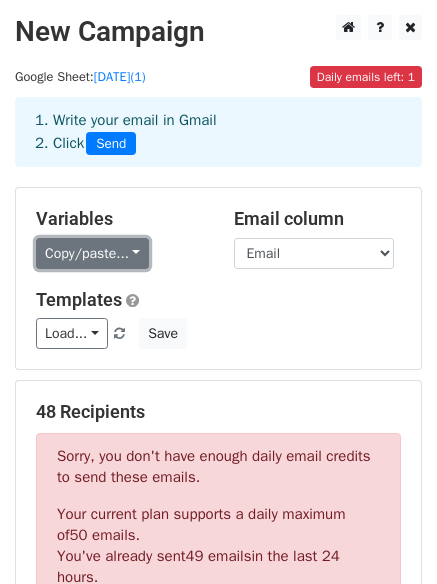 click on "Copy/paste..." at bounding box center [92, 253] 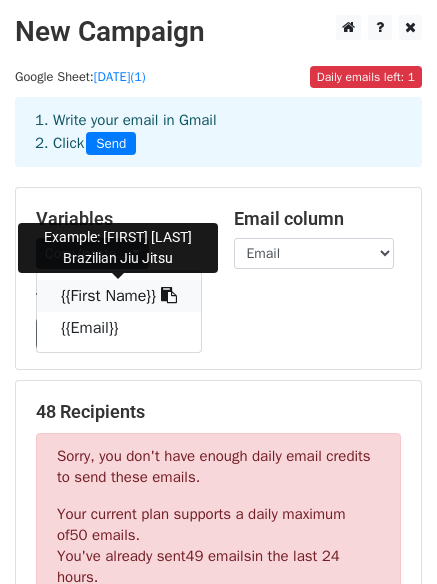 click on "{{First Name}}" at bounding box center (119, 296) 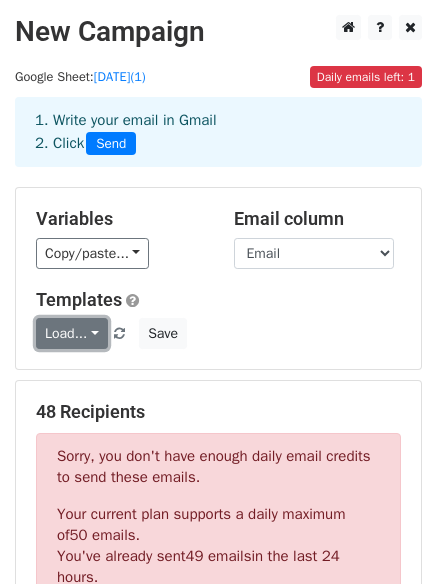click on "Load..." at bounding box center (72, 333) 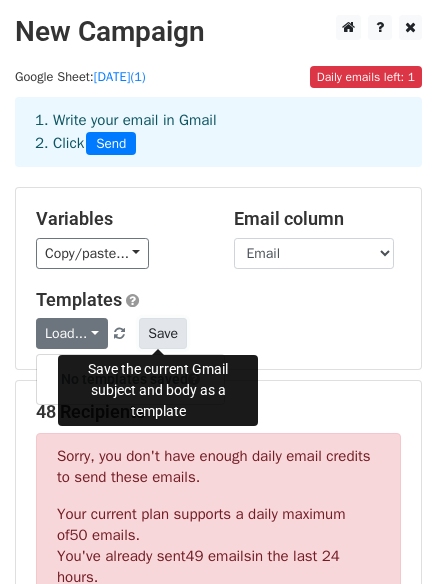 click on "Save" at bounding box center (163, 333) 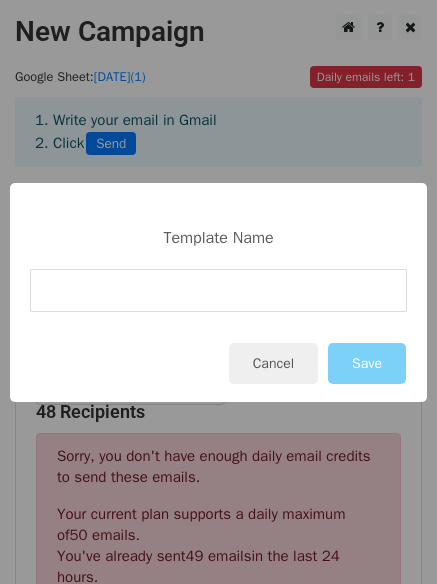 click at bounding box center [218, 290] 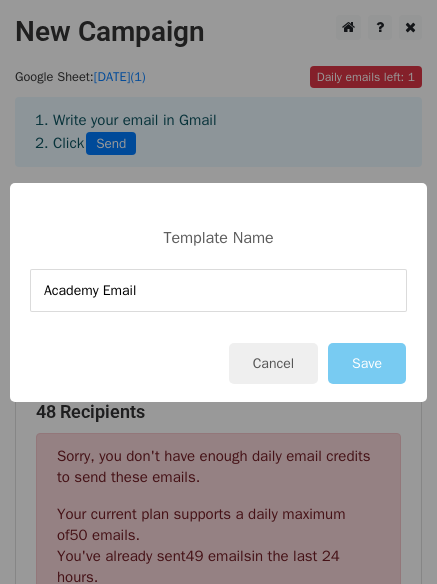 type on "Academy Email" 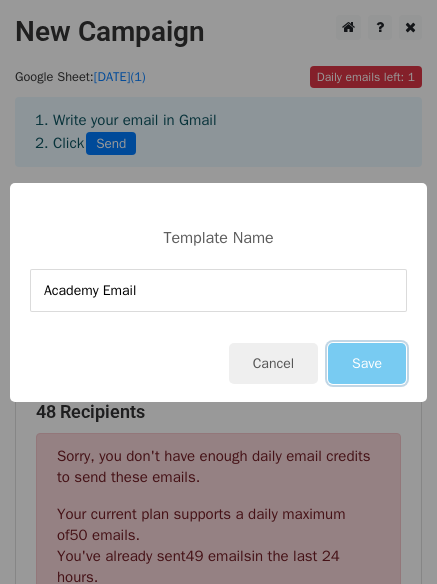 click on "Save" at bounding box center (367, 363) 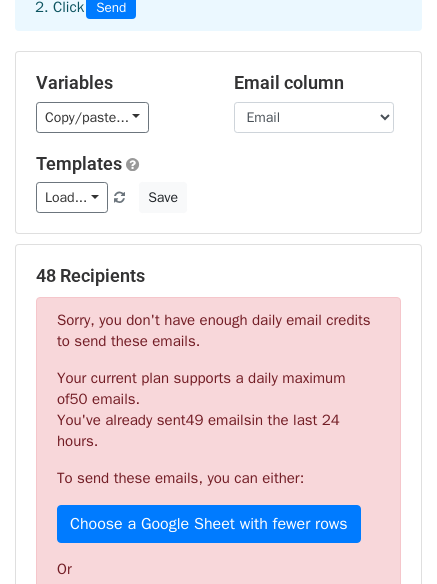 scroll, scrollTop: 300, scrollLeft: 0, axis: vertical 